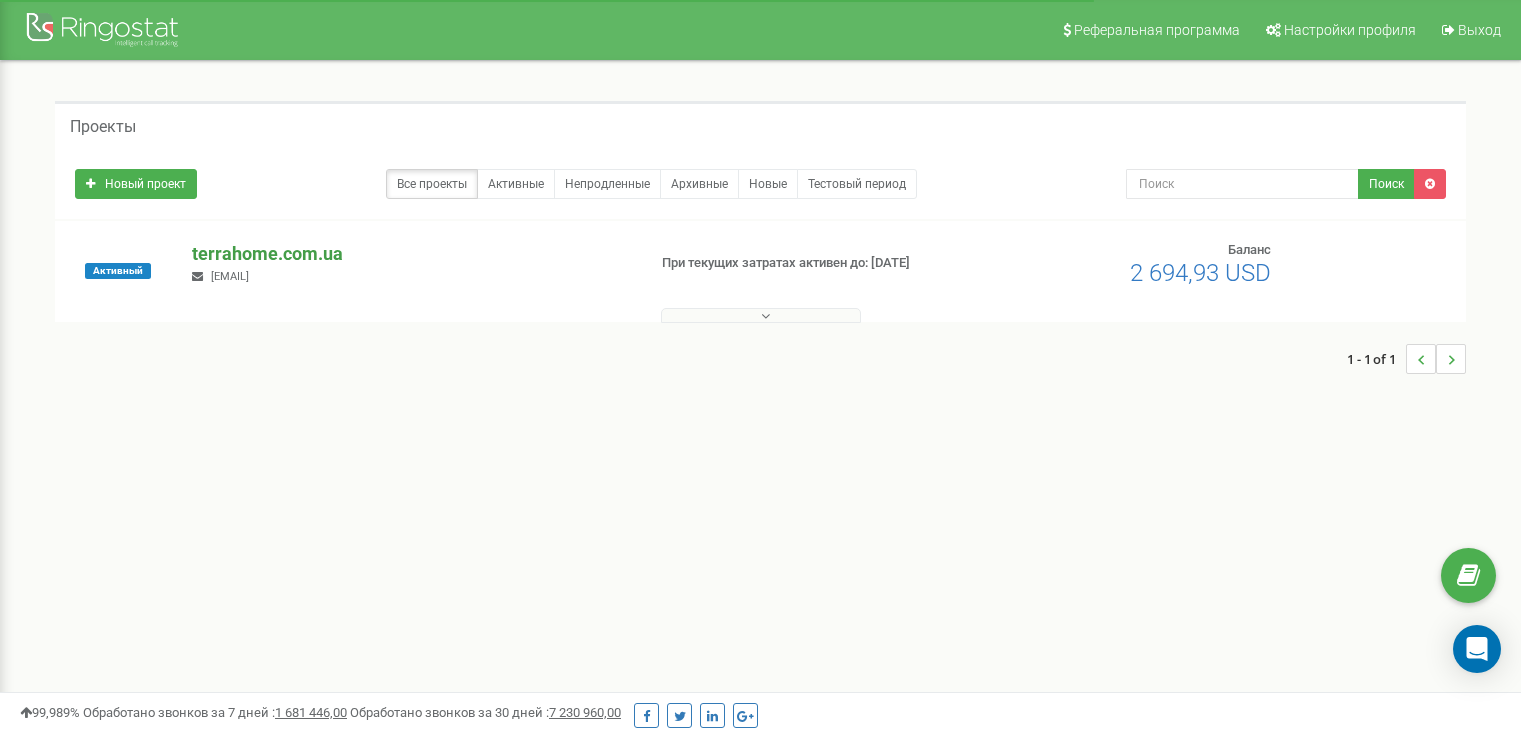 scroll, scrollTop: 0, scrollLeft: 0, axis: both 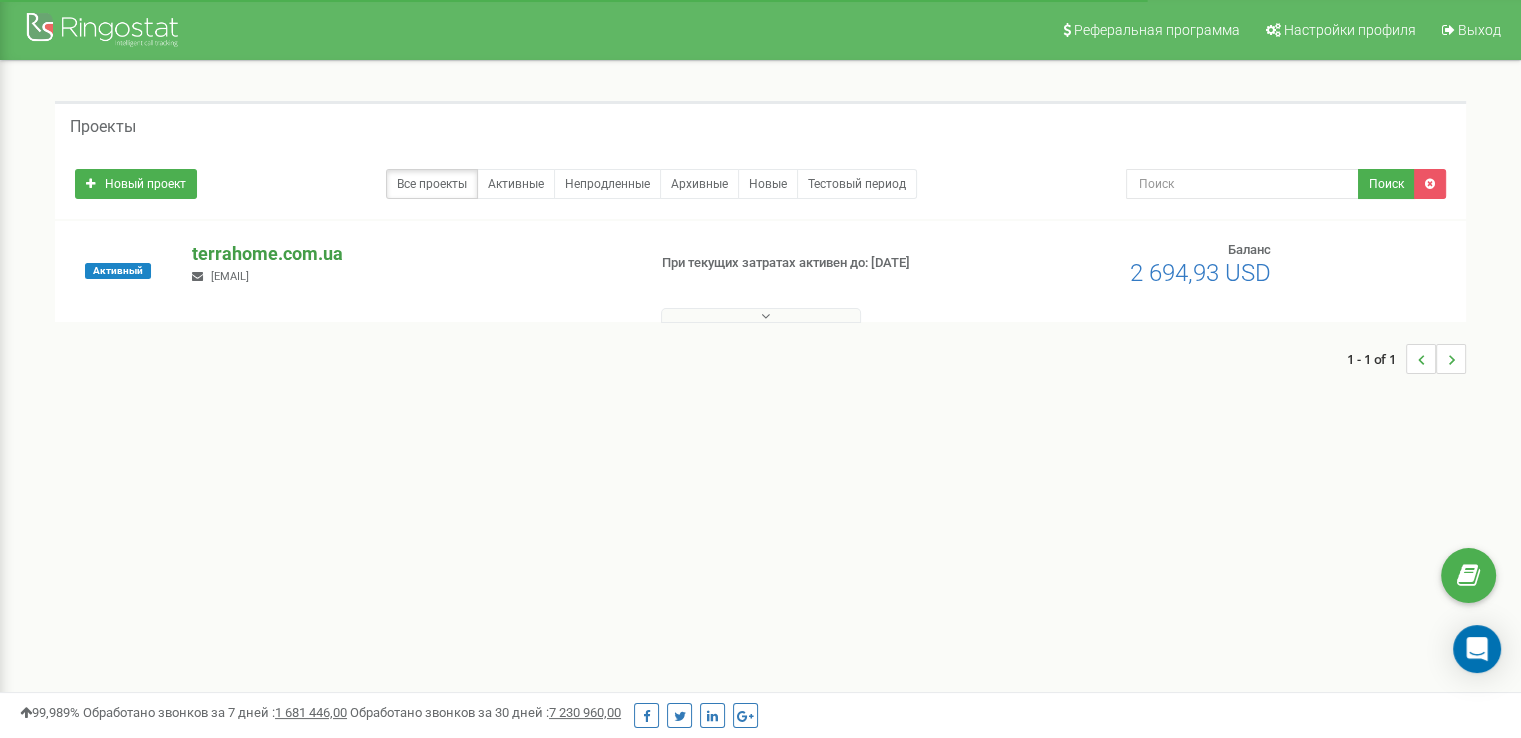 click on "terrahome.com.ua" at bounding box center [410, 254] 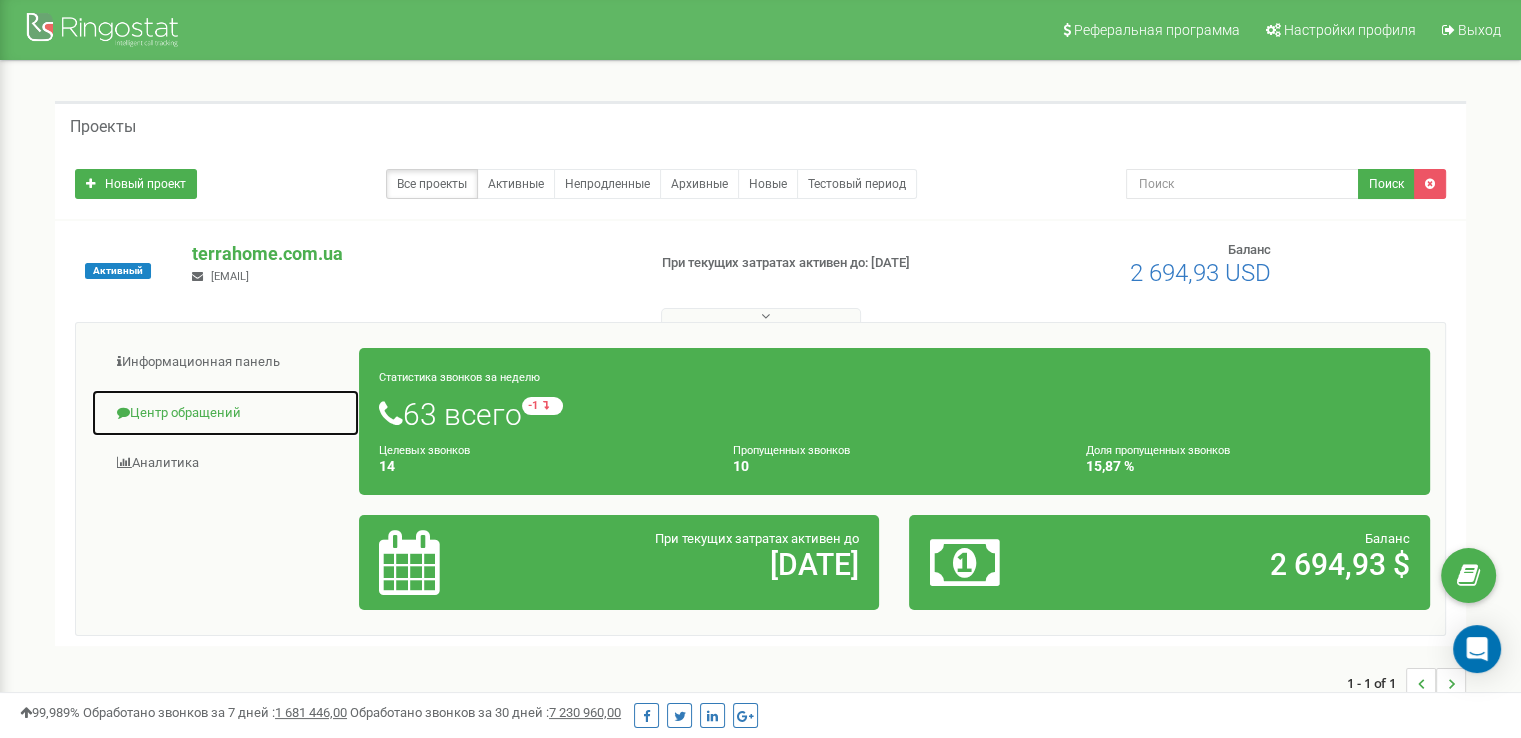 click on "Центр обращений" at bounding box center [225, 413] 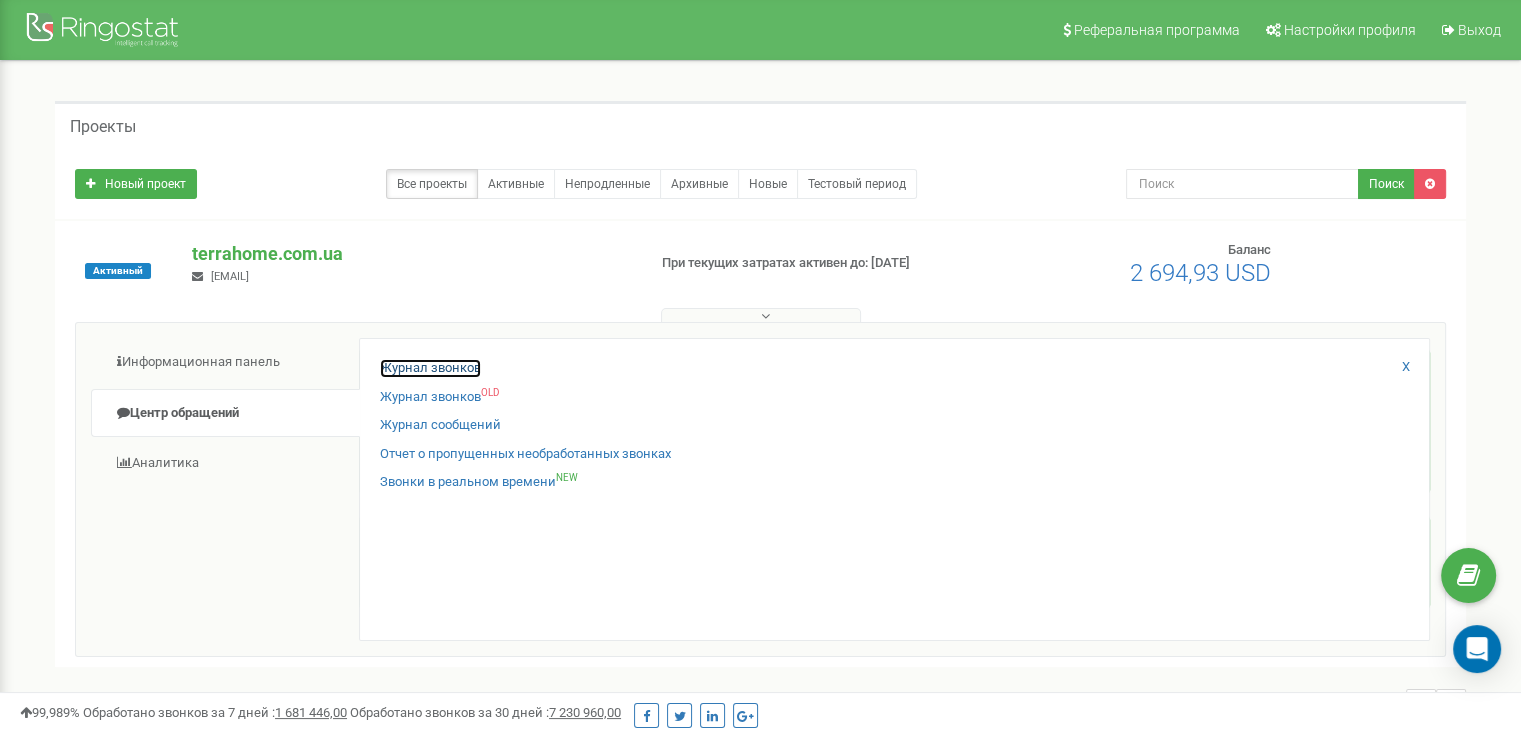 click on "Журнал звонков" at bounding box center [430, 368] 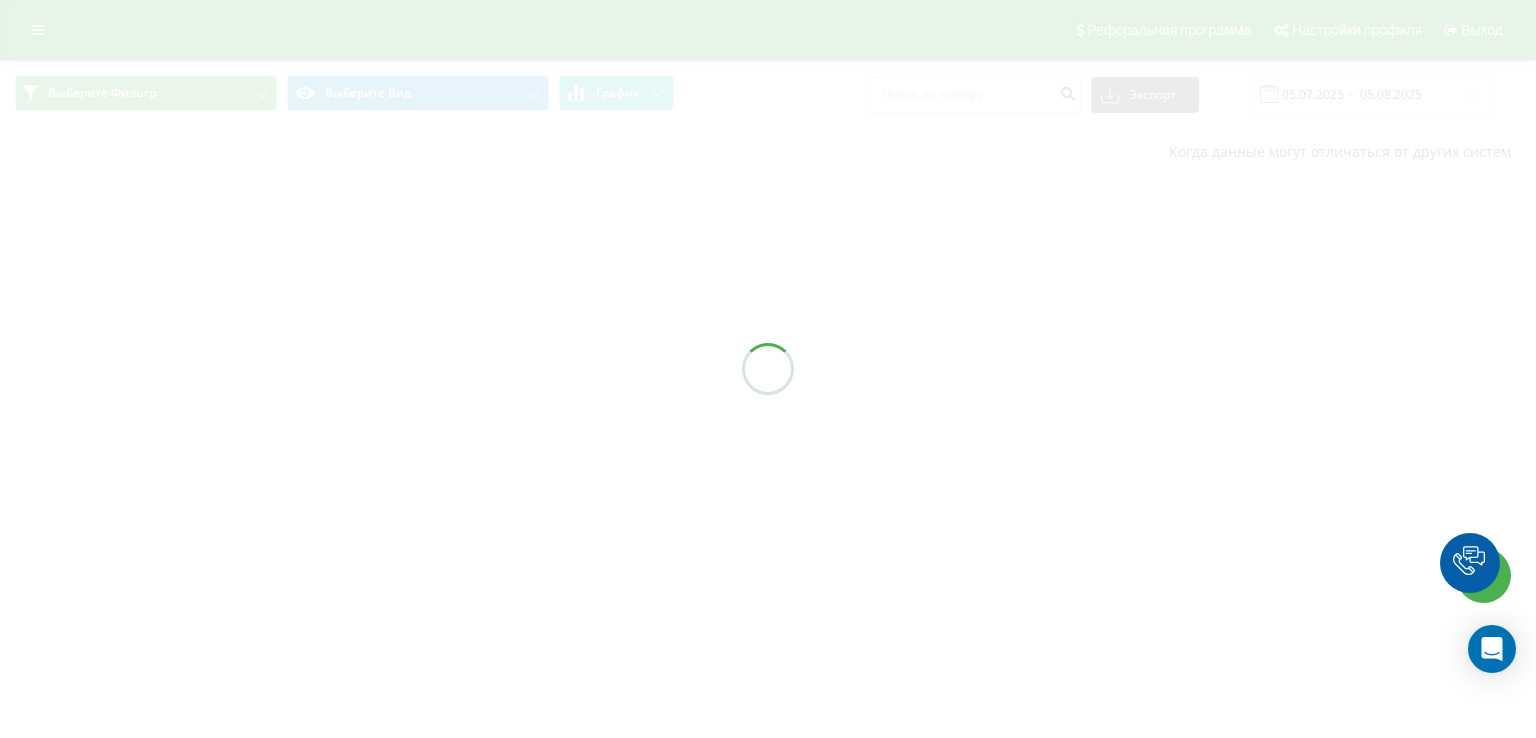 scroll, scrollTop: 0, scrollLeft: 0, axis: both 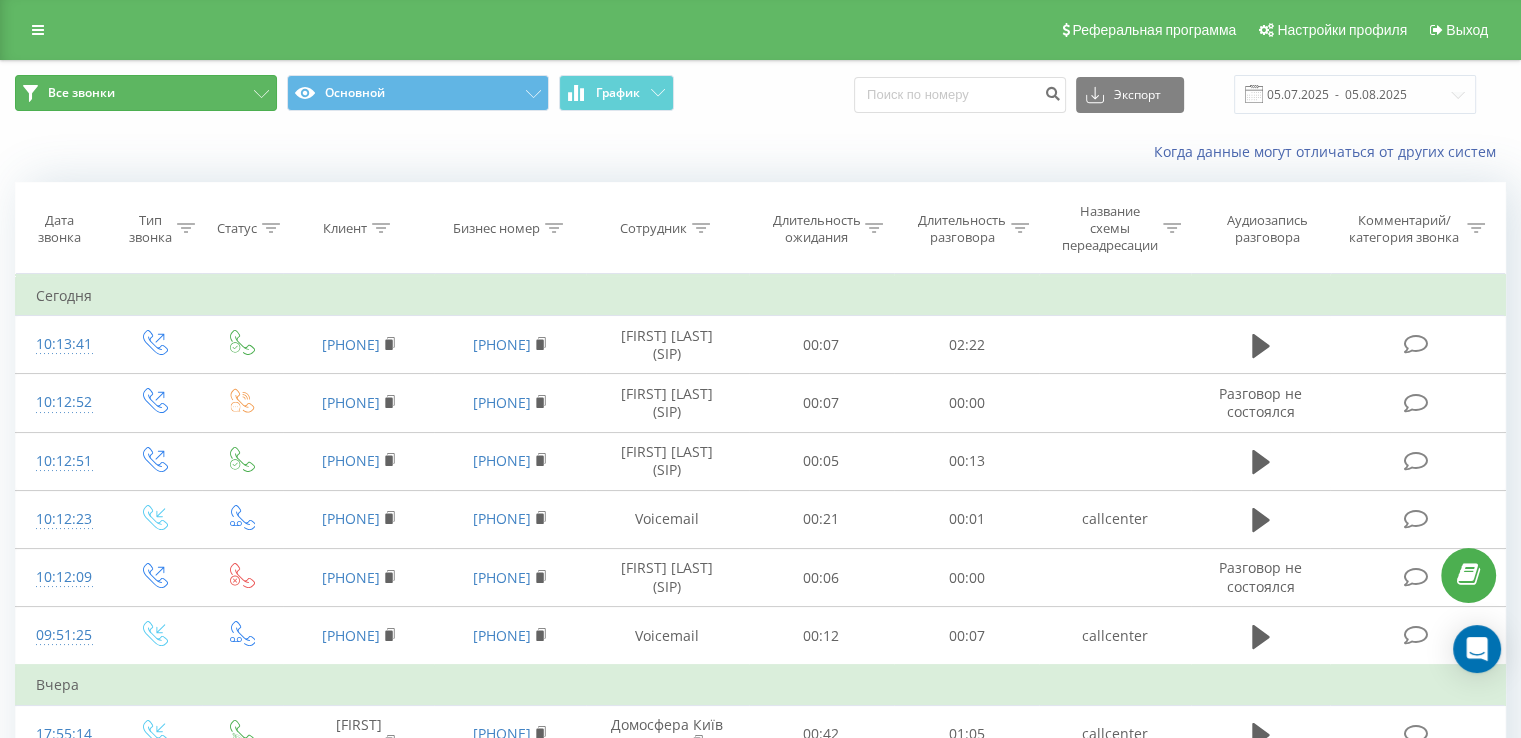 click on "Все звонки" at bounding box center (81, 93) 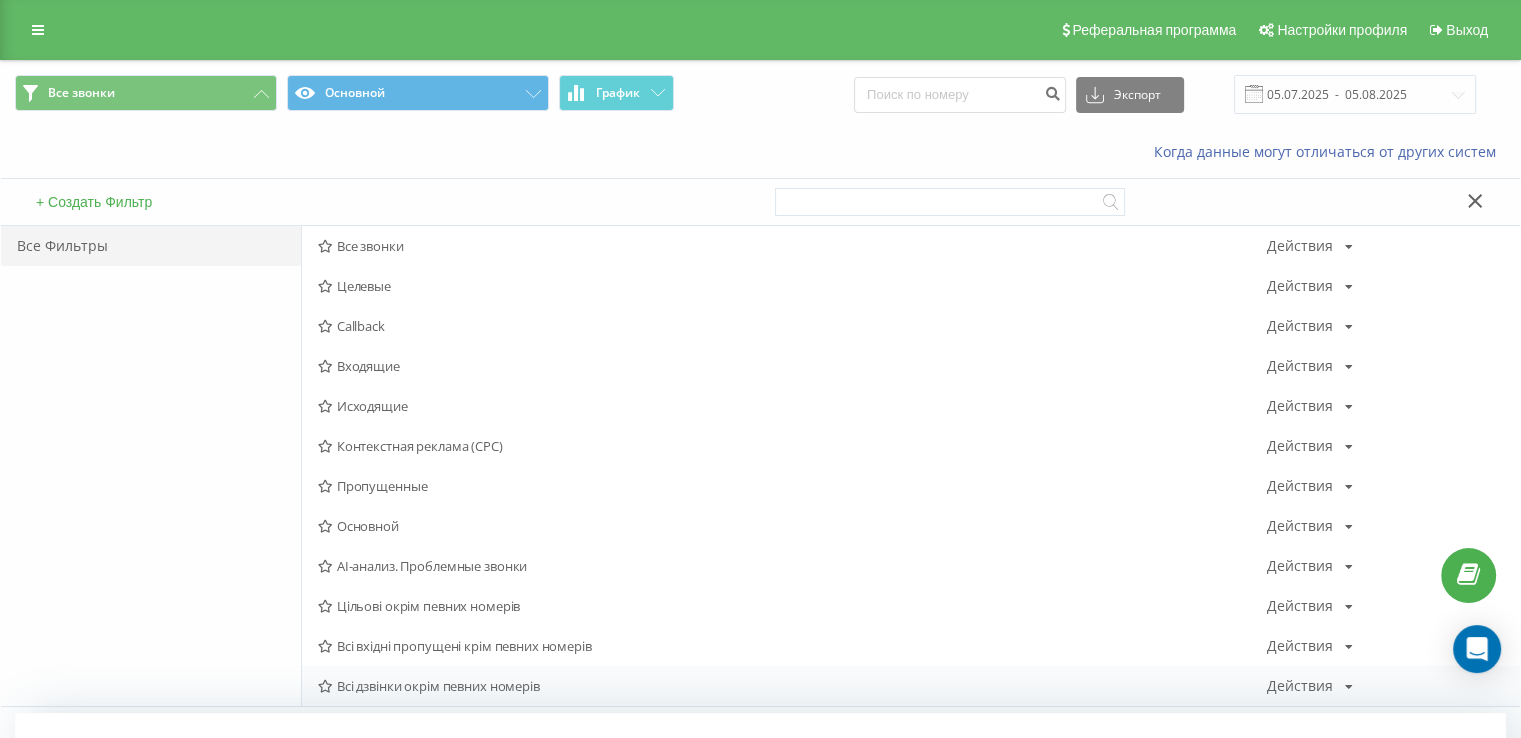 click on "Всі дзвінки окрім певних номерів" at bounding box center [792, 686] 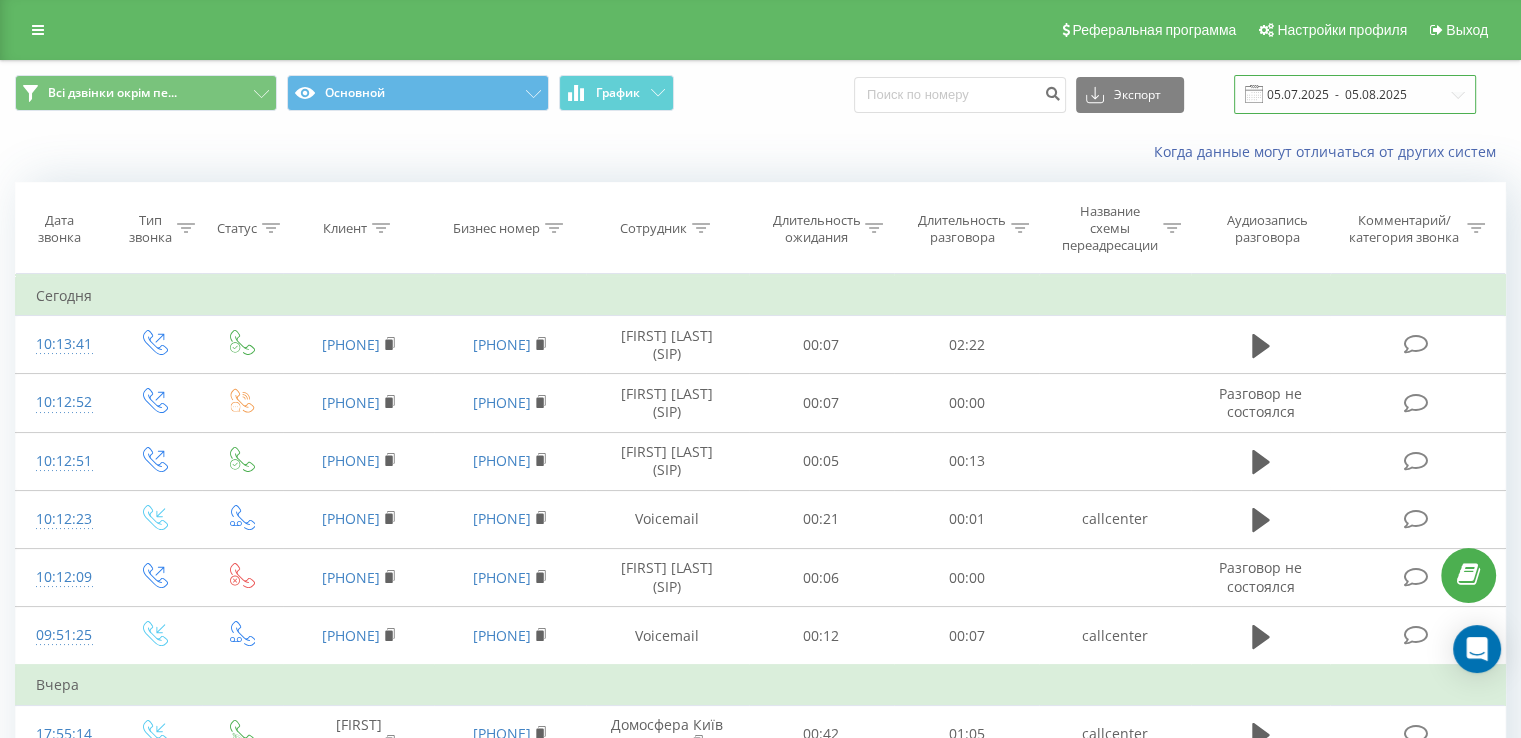 click on "05.07.2025  -  05.08.2025" at bounding box center [1355, 94] 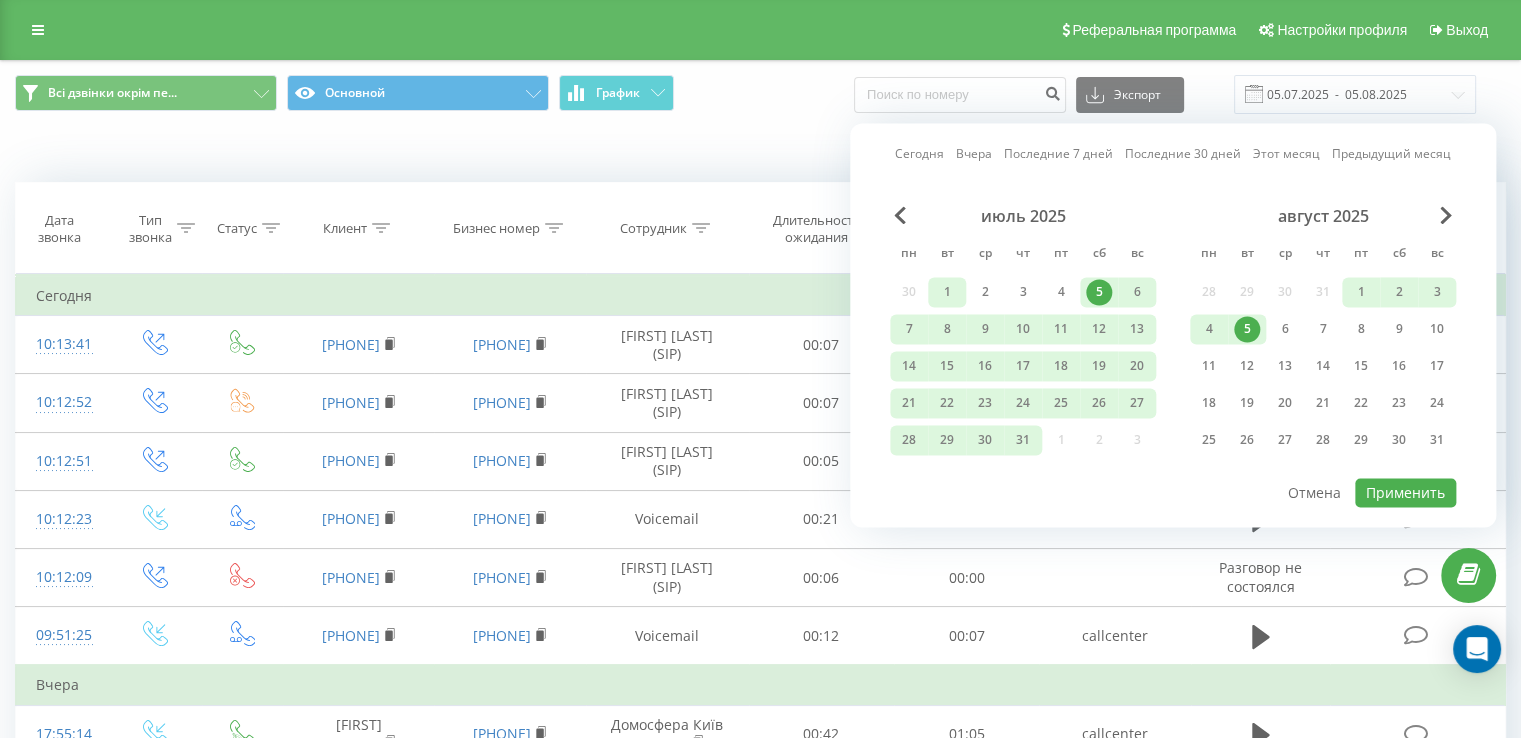 click on "1" at bounding box center (947, 292) 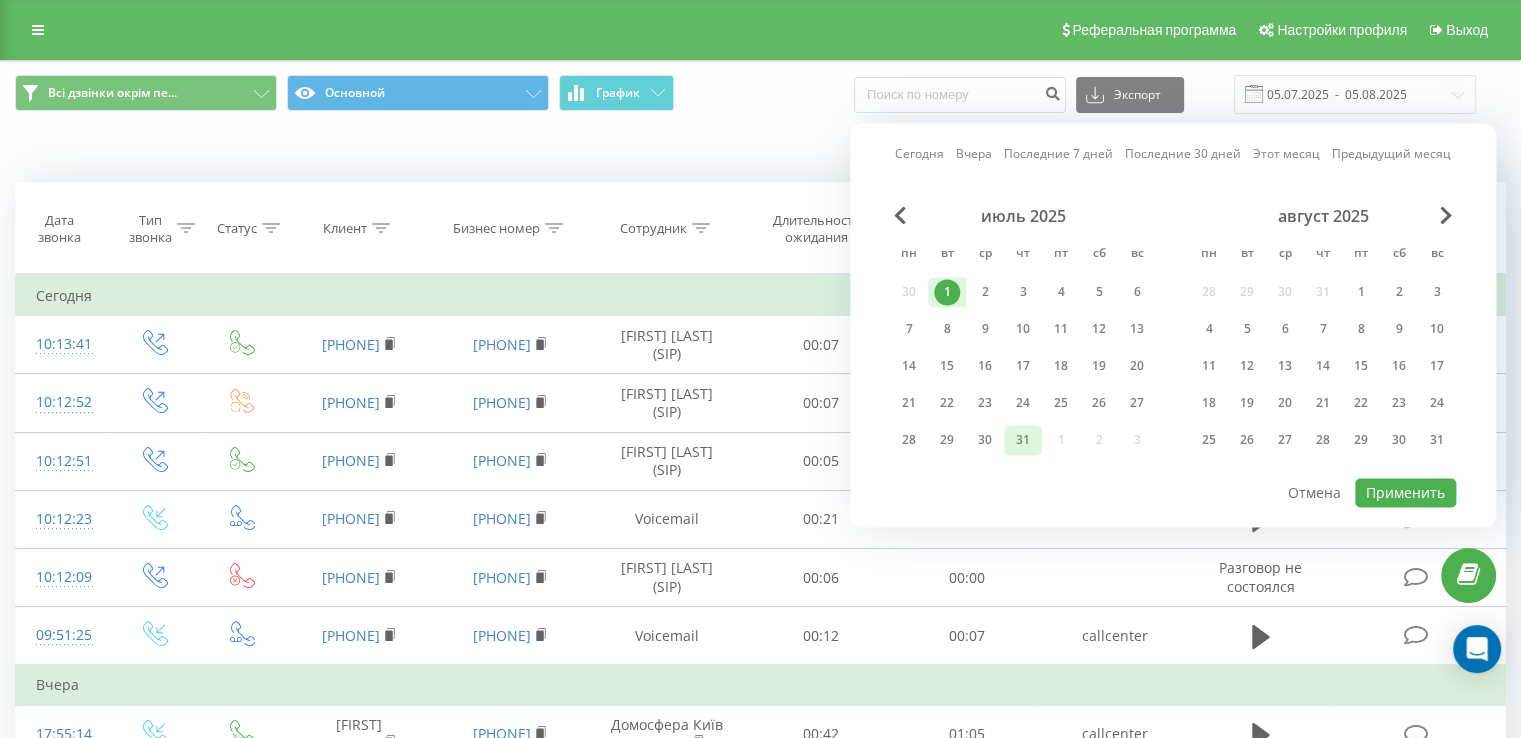 click on "31" at bounding box center [1023, 440] 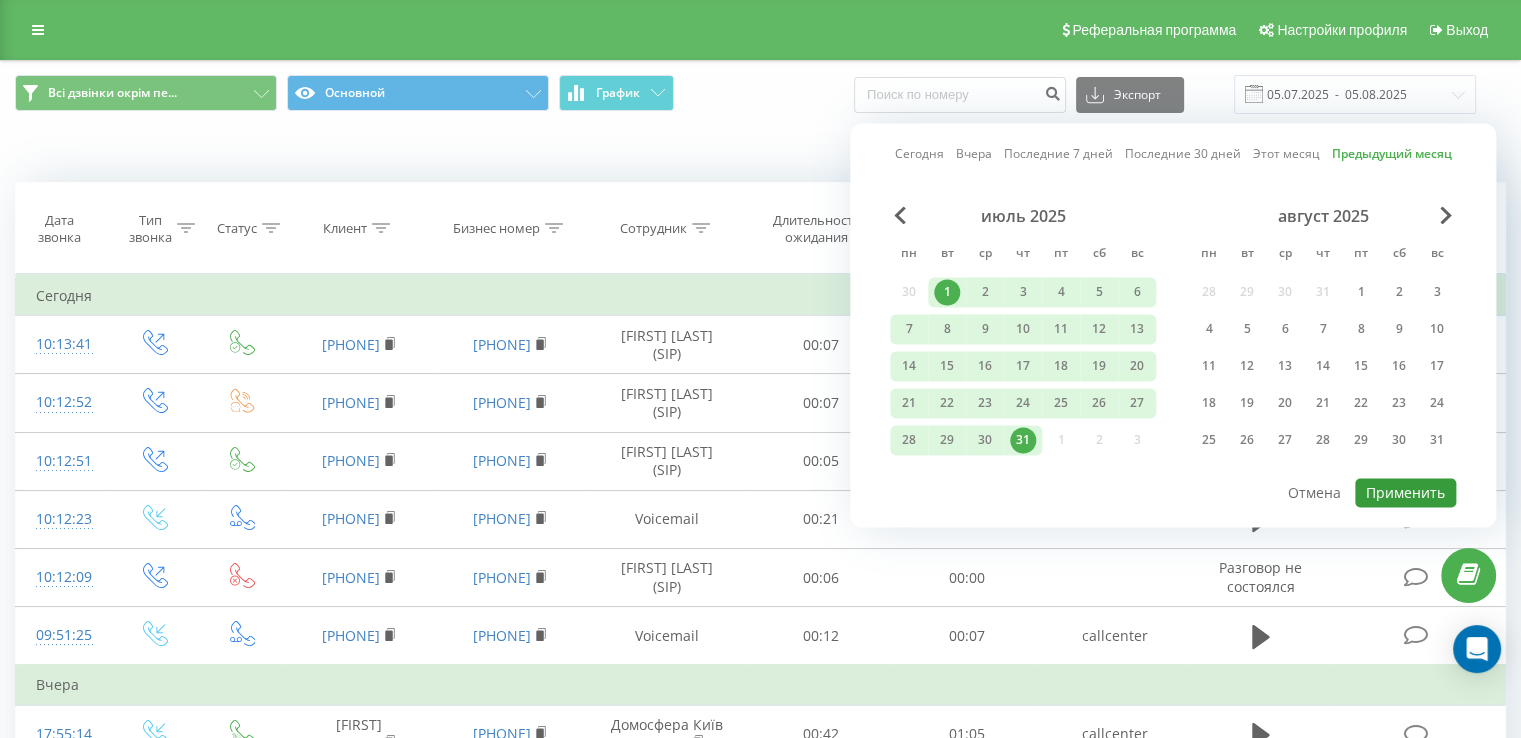 click on "Применить" at bounding box center [1405, 492] 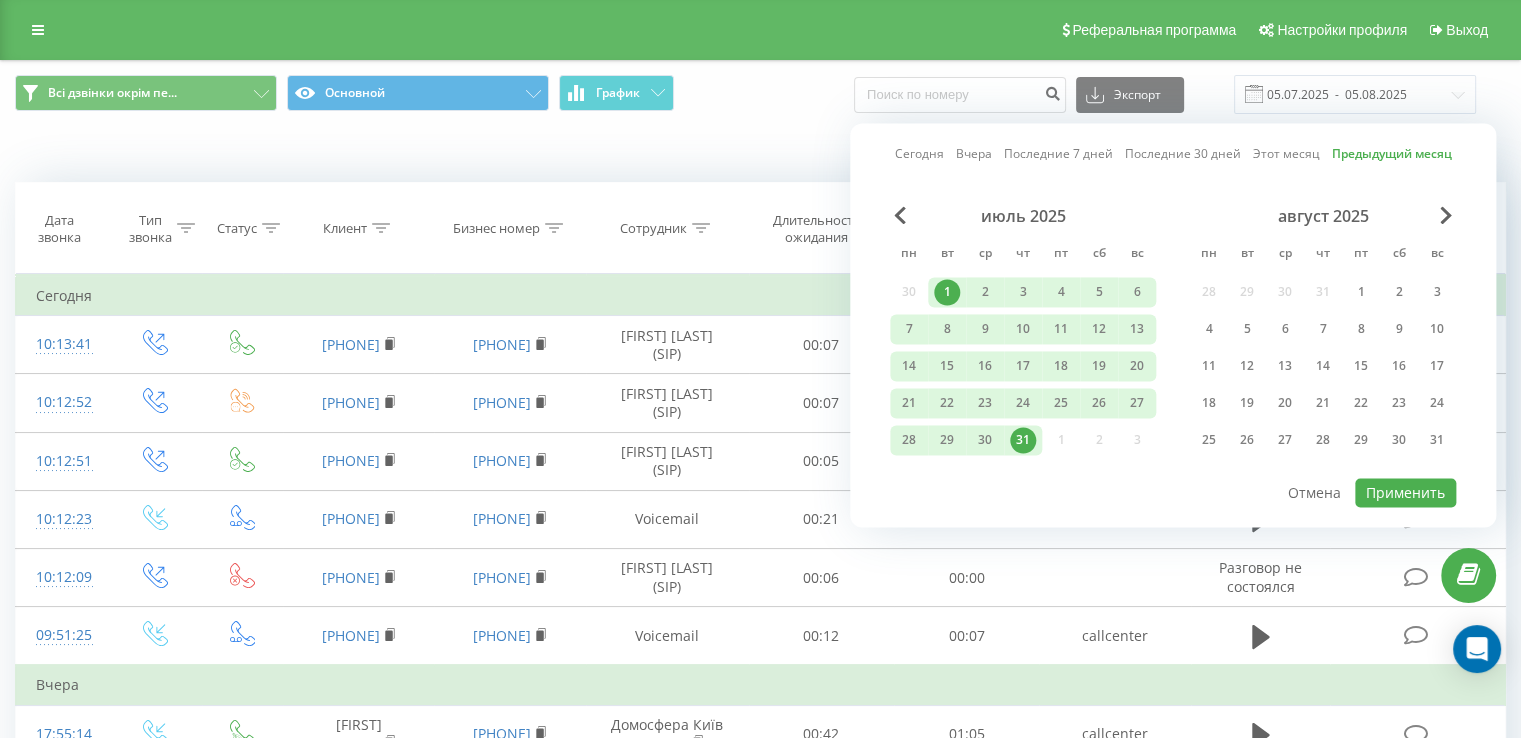 type on "01.07.2025  -  31.07.2025" 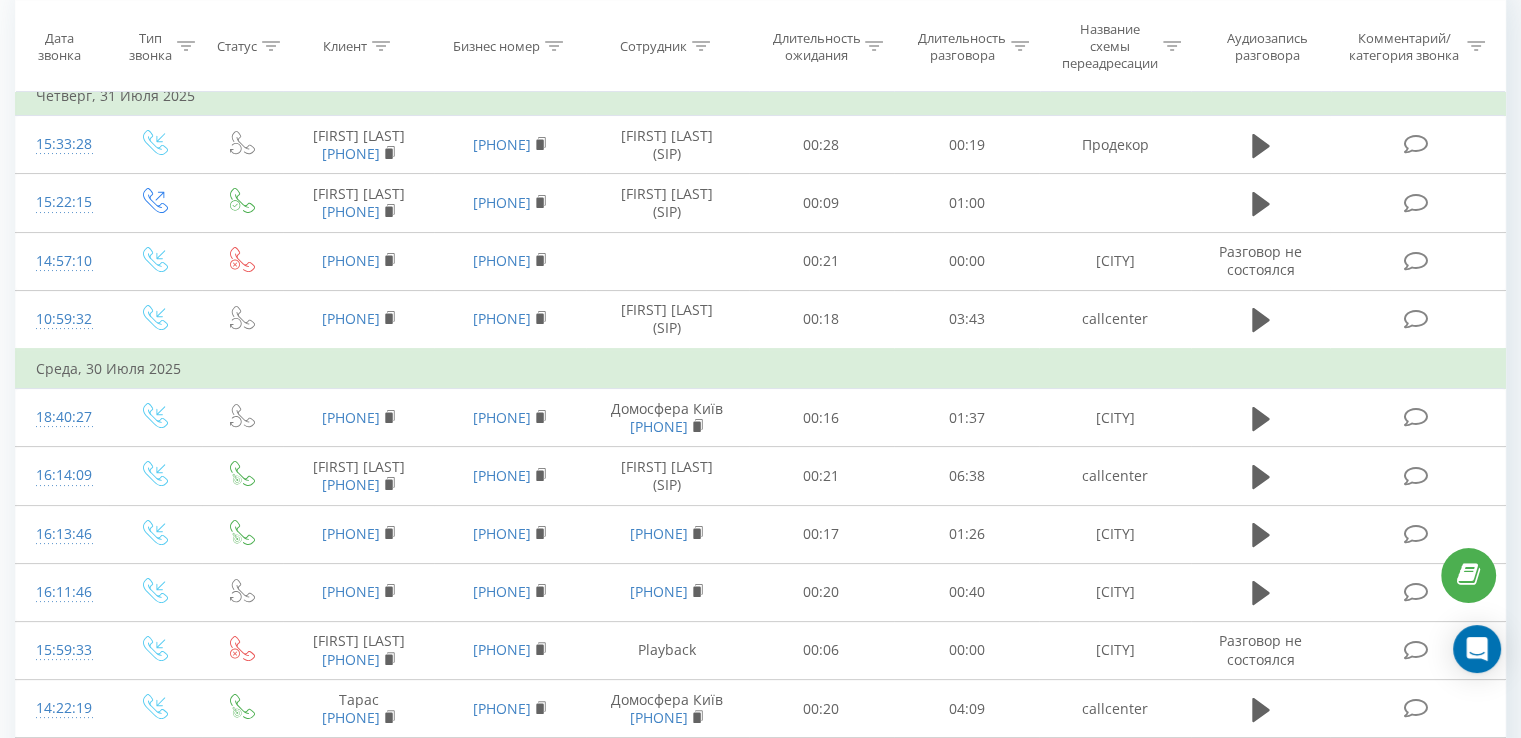 scroll, scrollTop: 0, scrollLeft: 0, axis: both 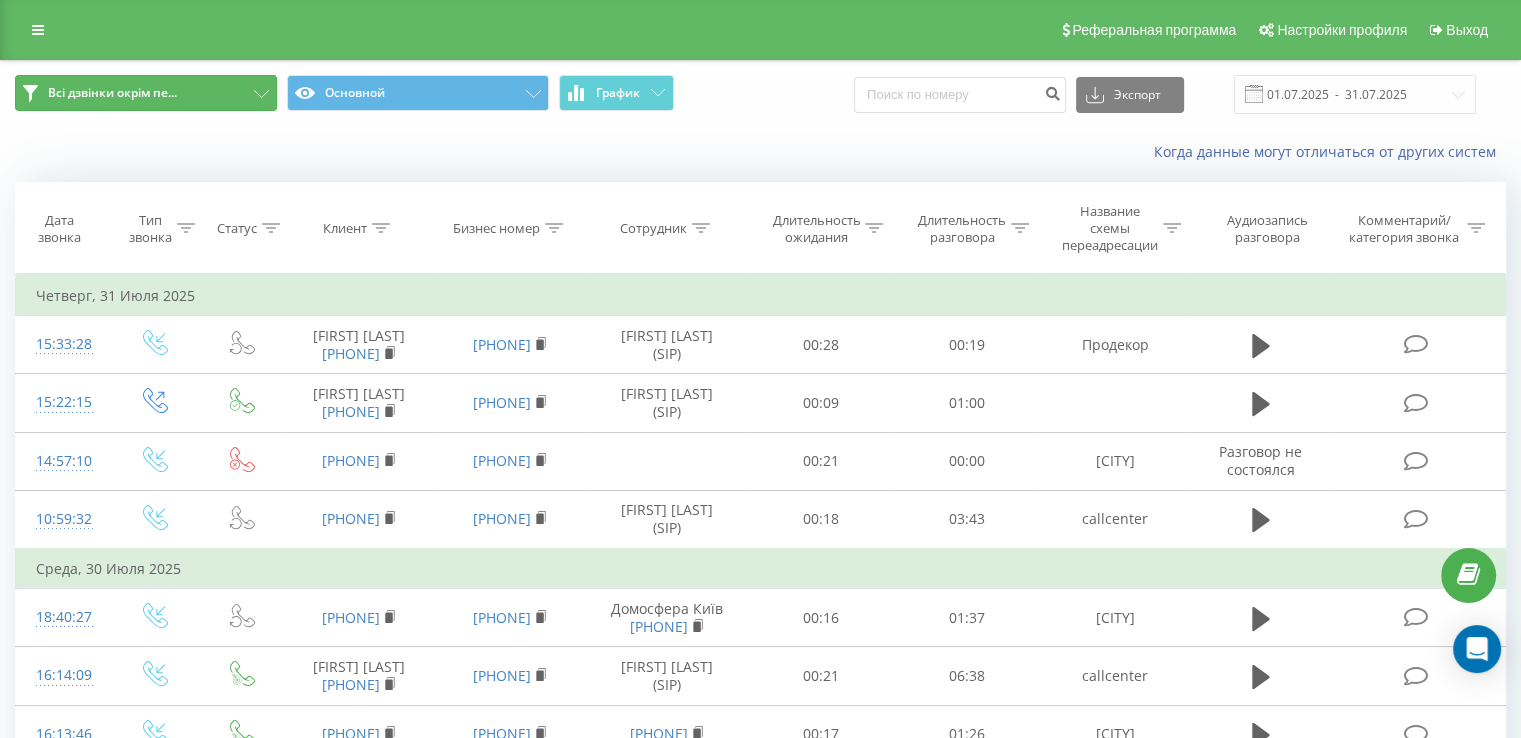 click on "Всі дзвінки окрім пе..." at bounding box center (112, 93) 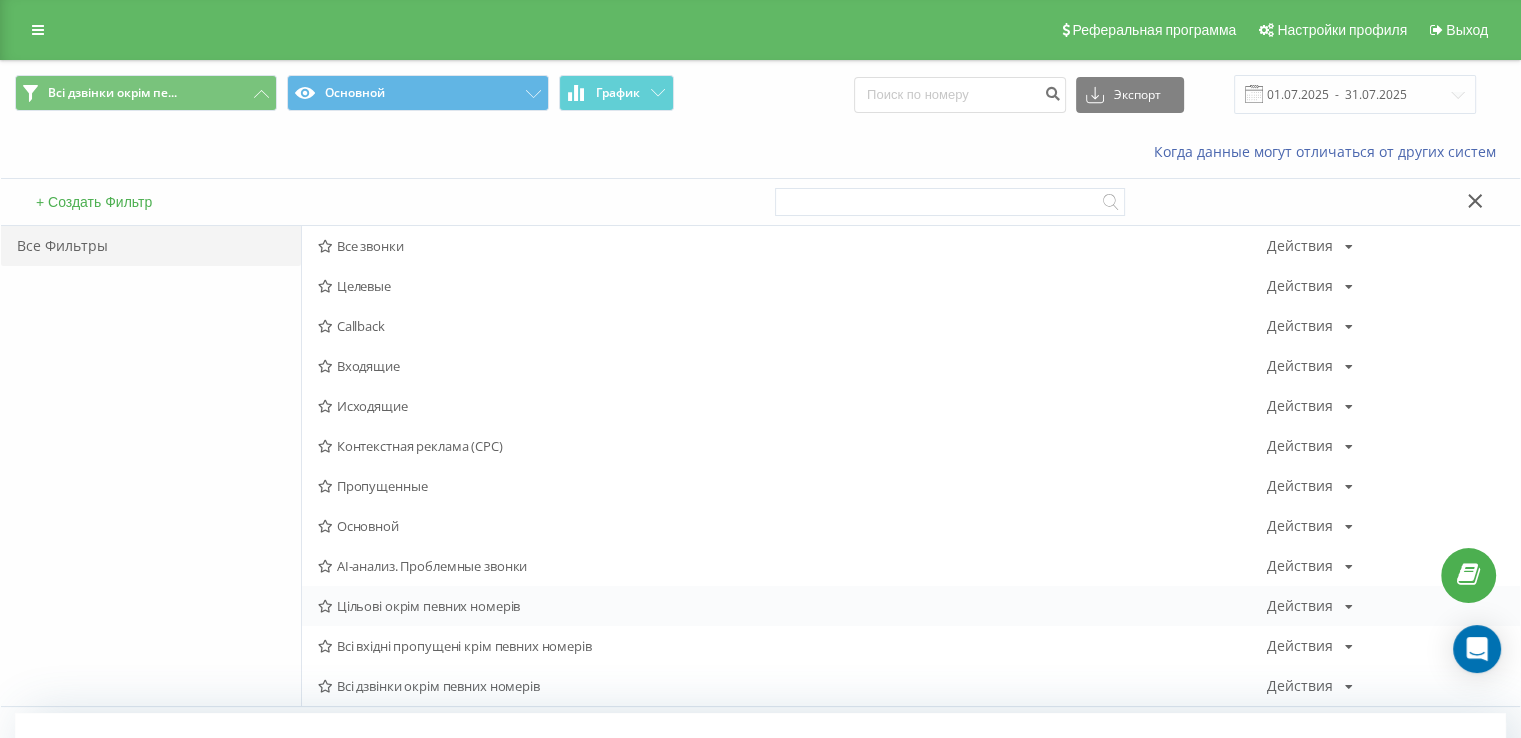 click on "Цільові окрім певних номерів" at bounding box center [792, 606] 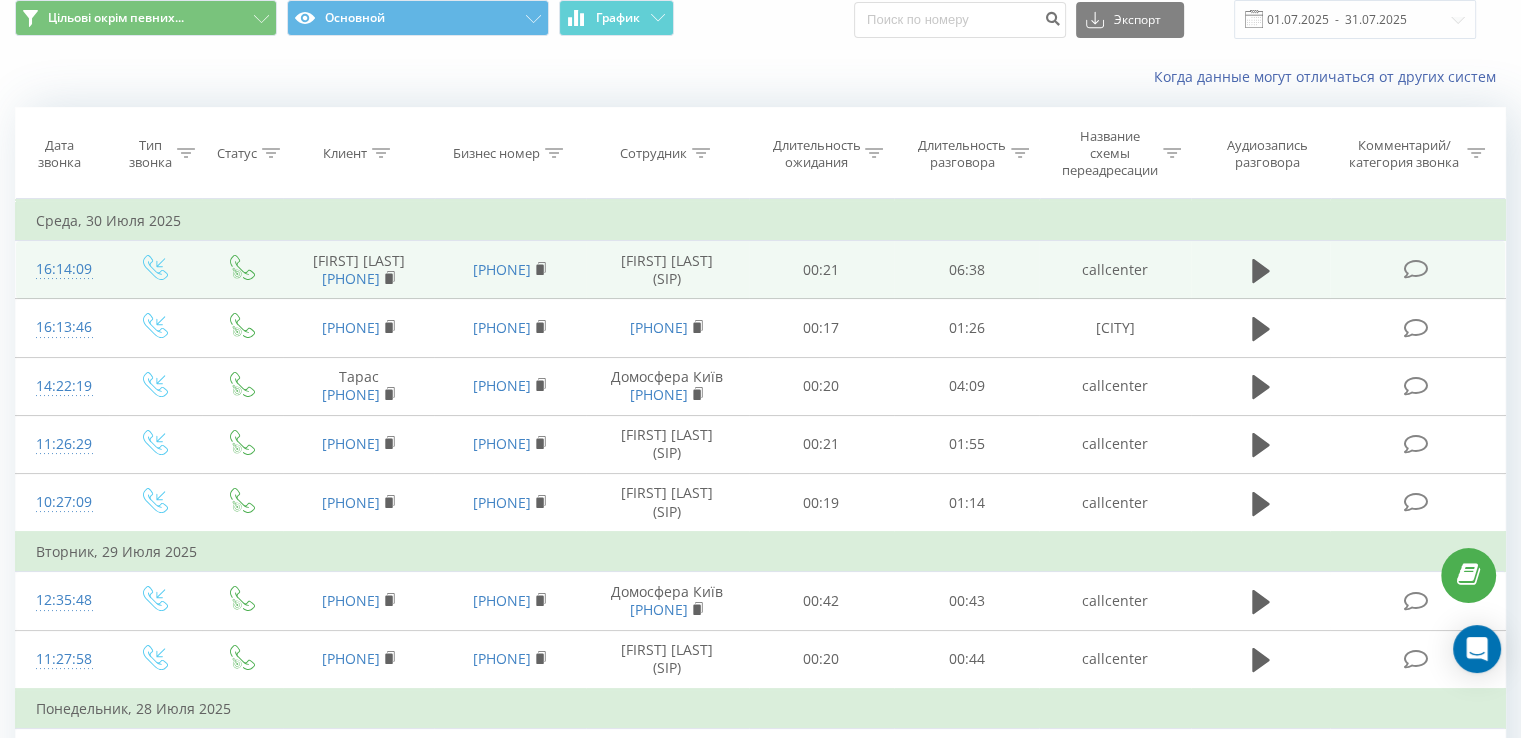 scroll, scrollTop: 0, scrollLeft: 0, axis: both 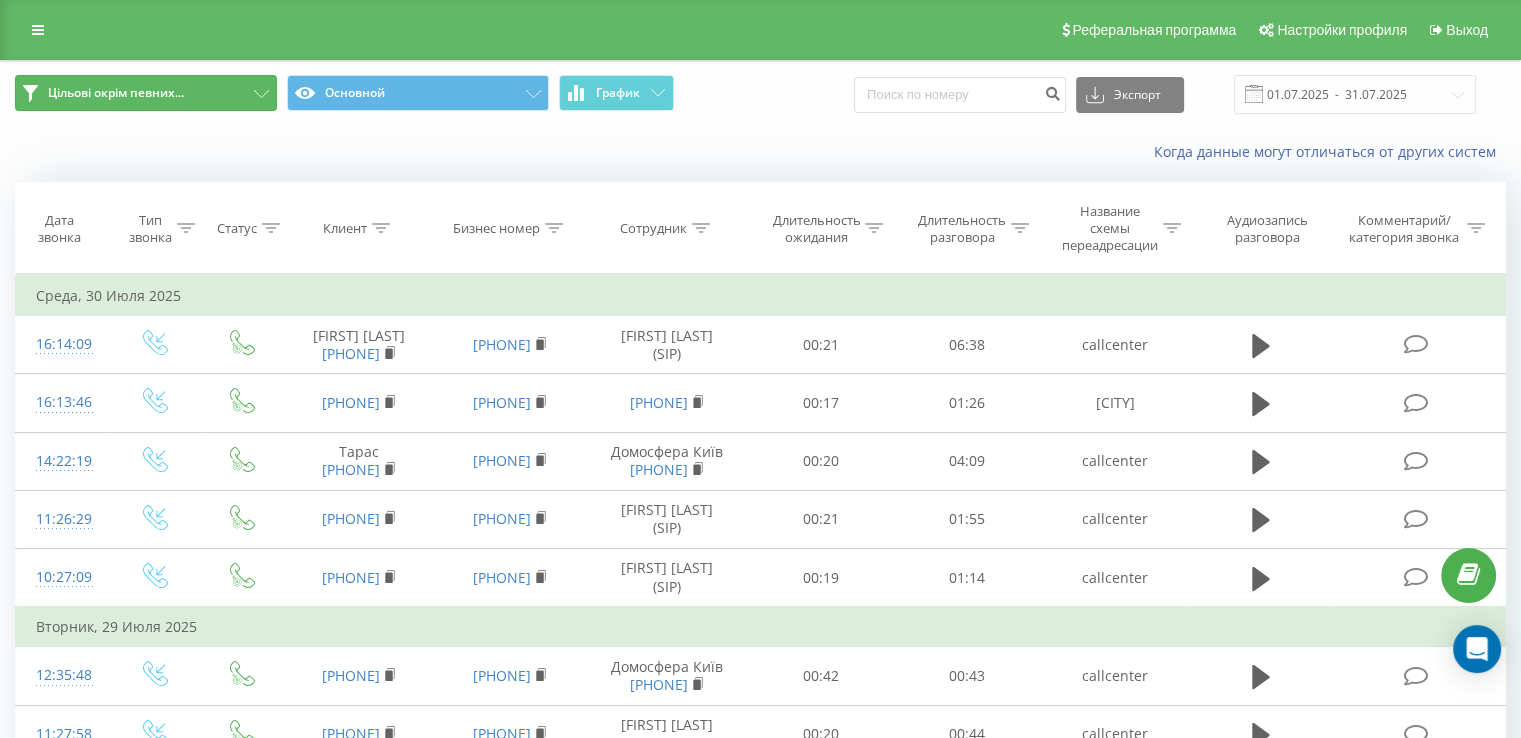click on "Цільові окрім певних..." at bounding box center [116, 93] 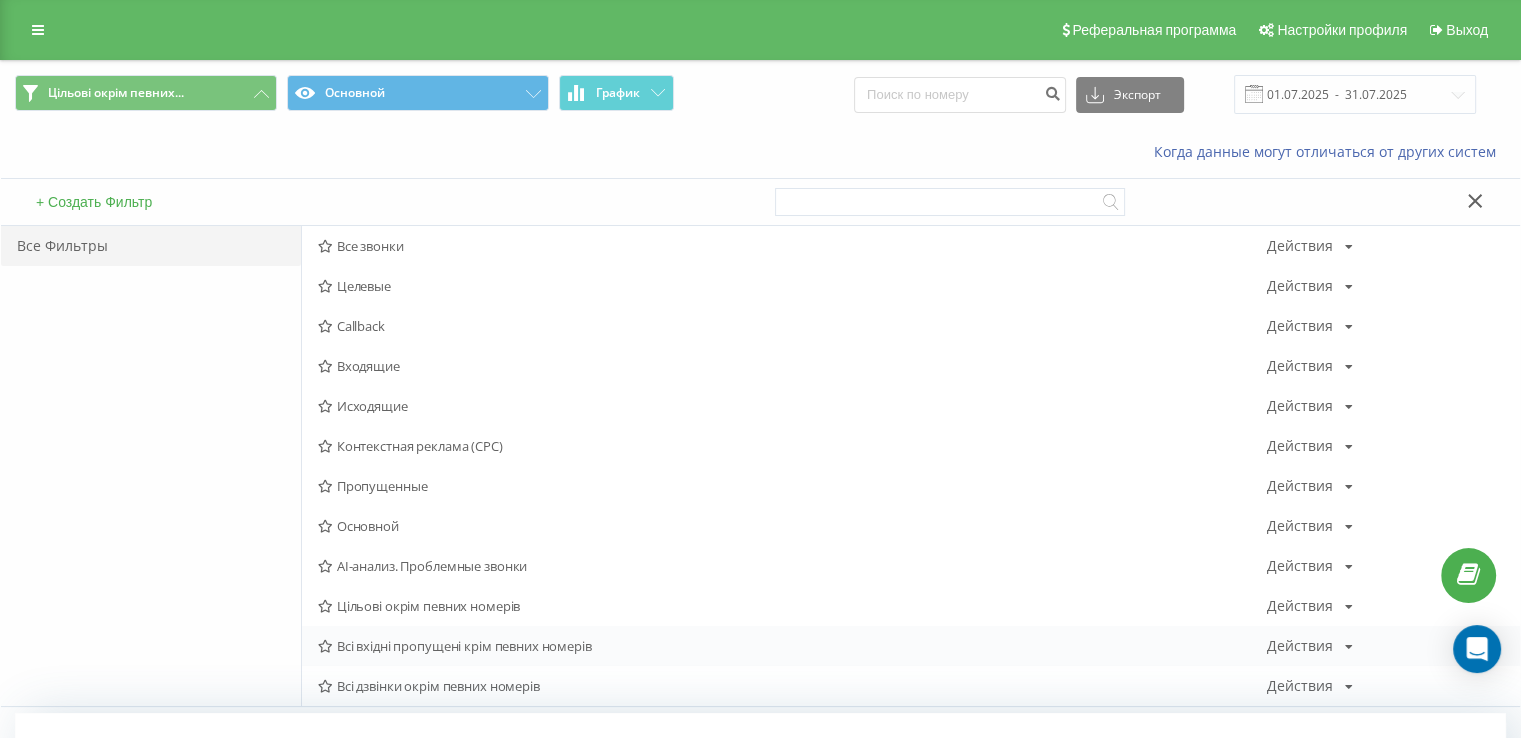 click on "Всі вхідні пропущені крім певних номерів" at bounding box center (792, 646) 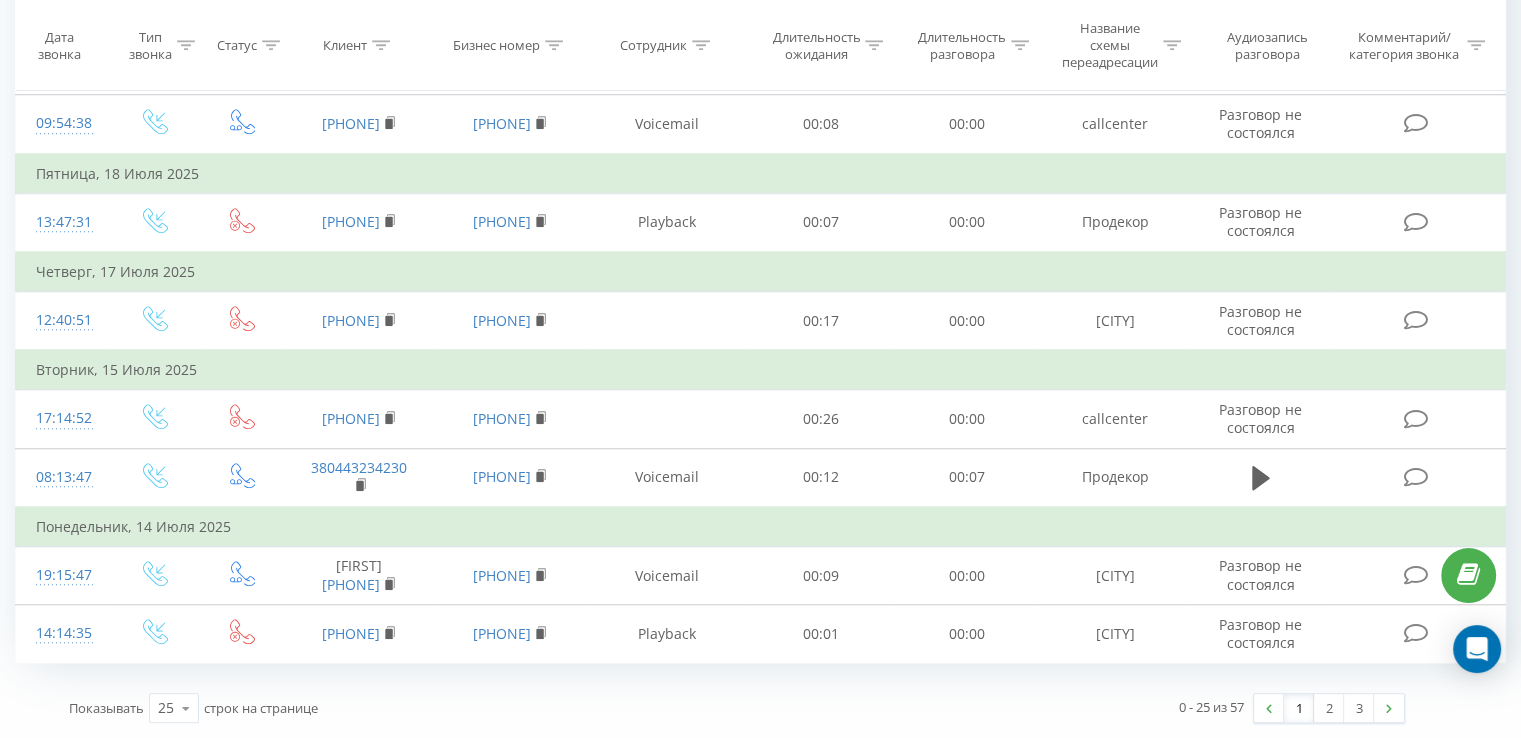 scroll, scrollTop: 1681, scrollLeft: 0, axis: vertical 